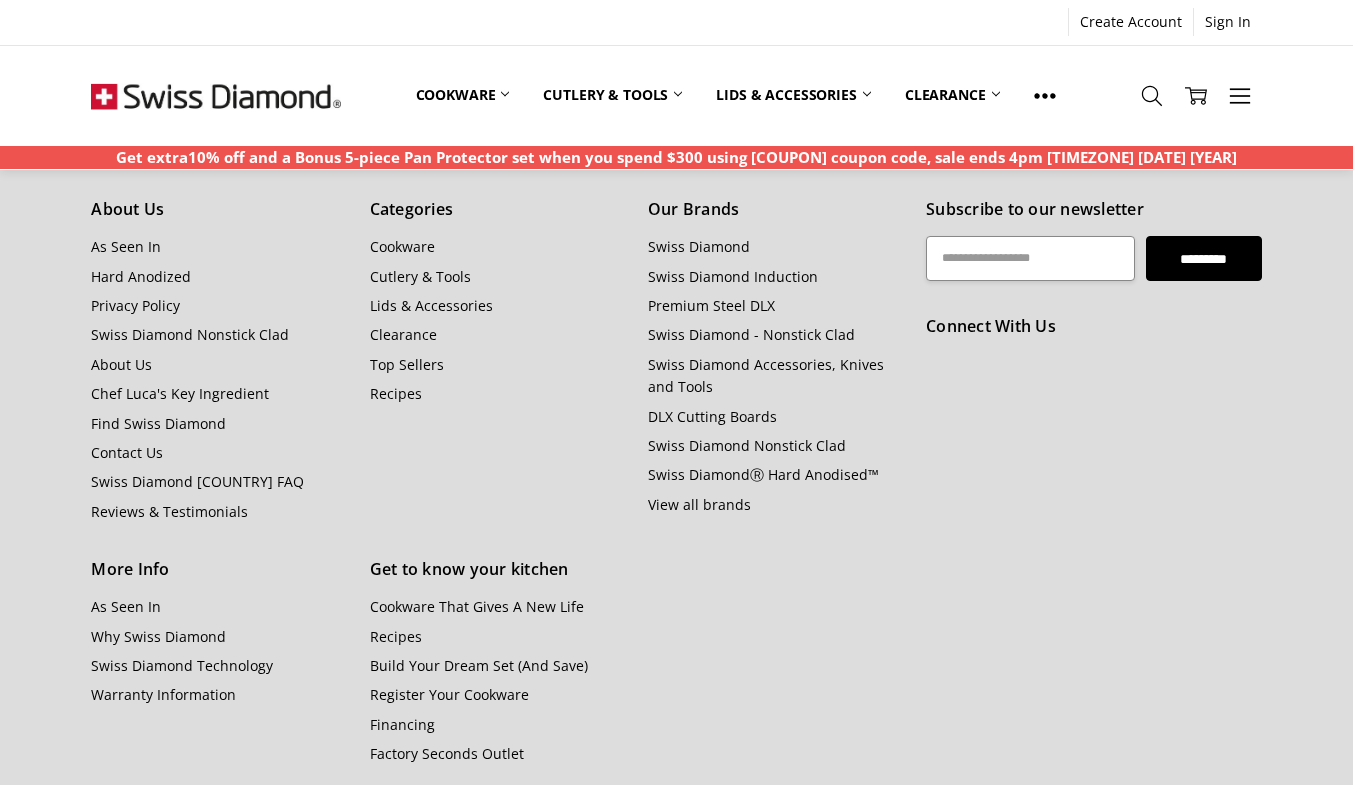 scroll, scrollTop: 1629, scrollLeft: 0, axis: vertical 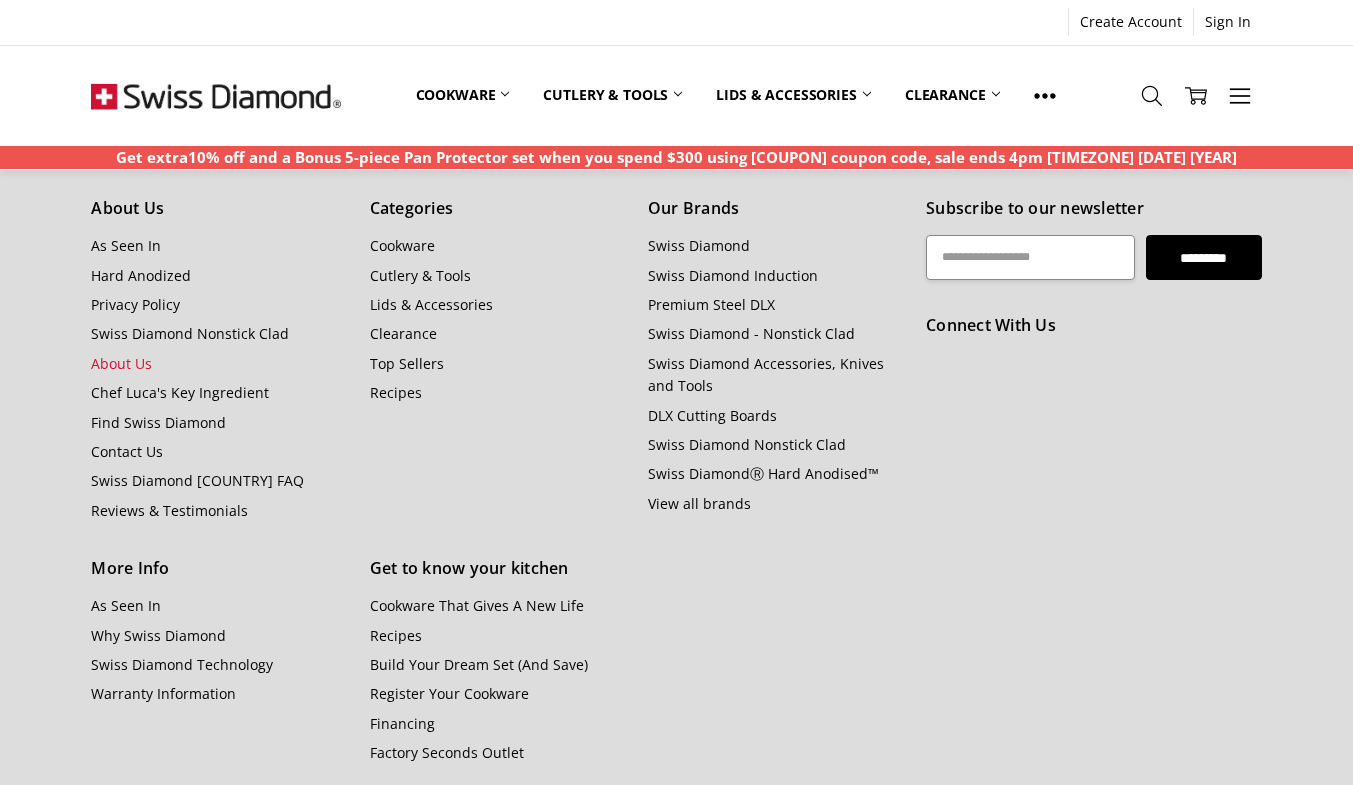 click on "About Us" at bounding box center (121, 363) 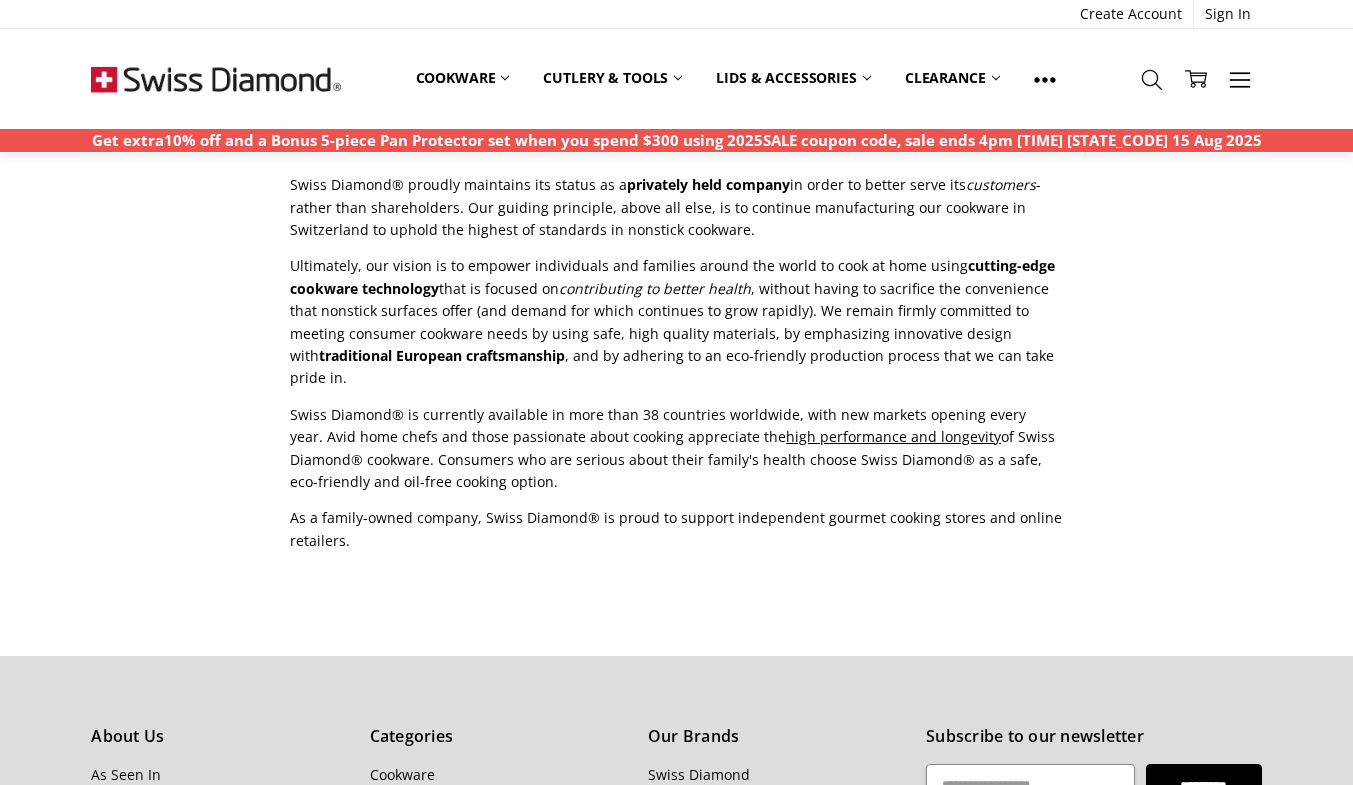 scroll, scrollTop: 1500, scrollLeft: 0, axis: vertical 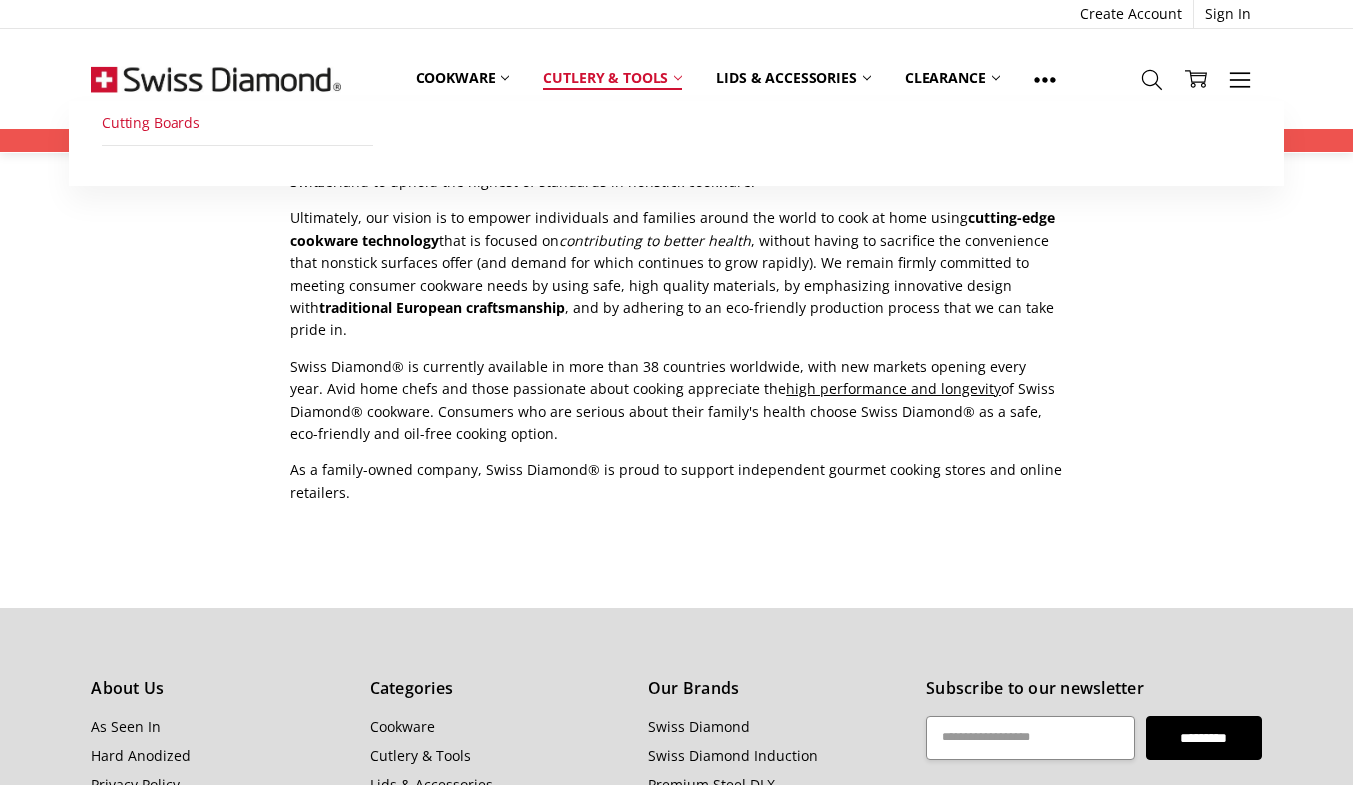 click on "Cutting Boards" at bounding box center (238, 123) 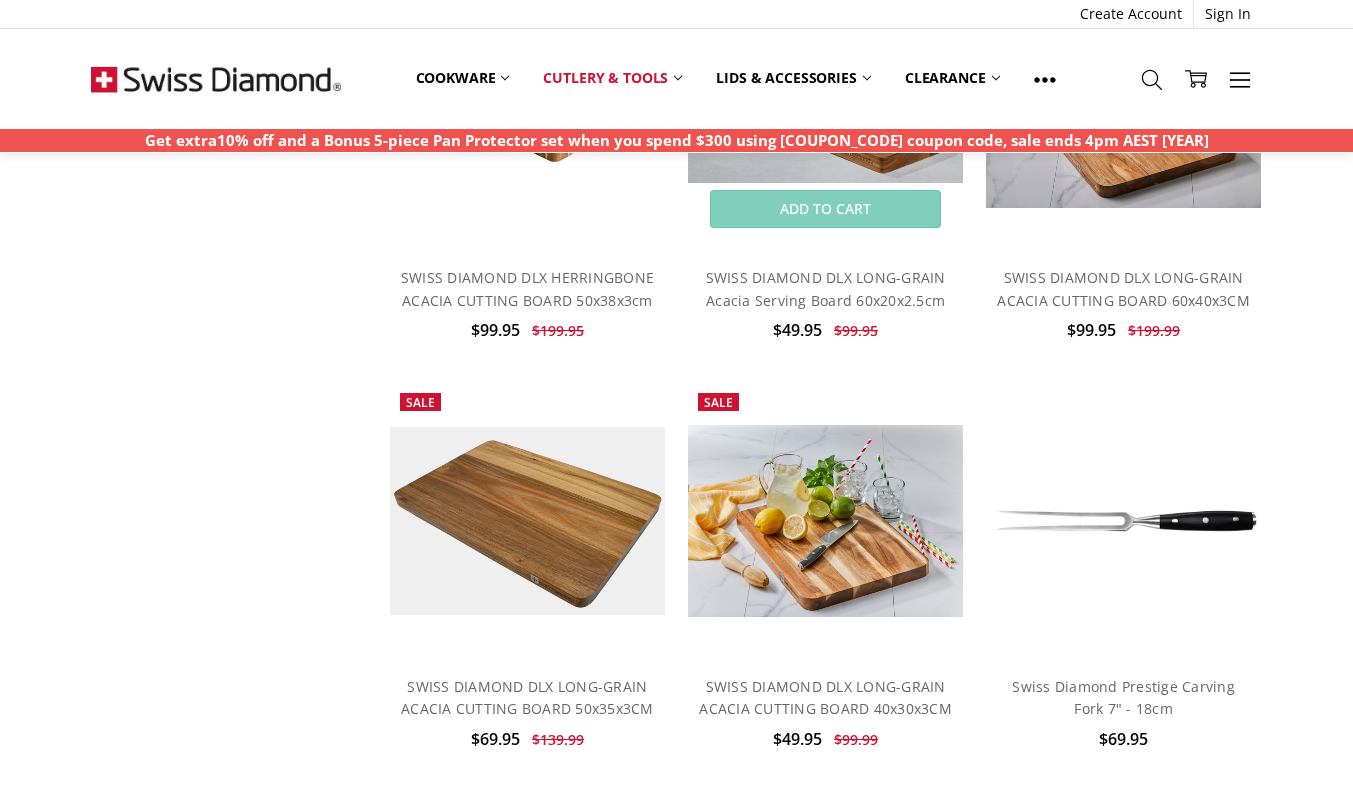 scroll, scrollTop: 900, scrollLeft: 0, axis: vertical 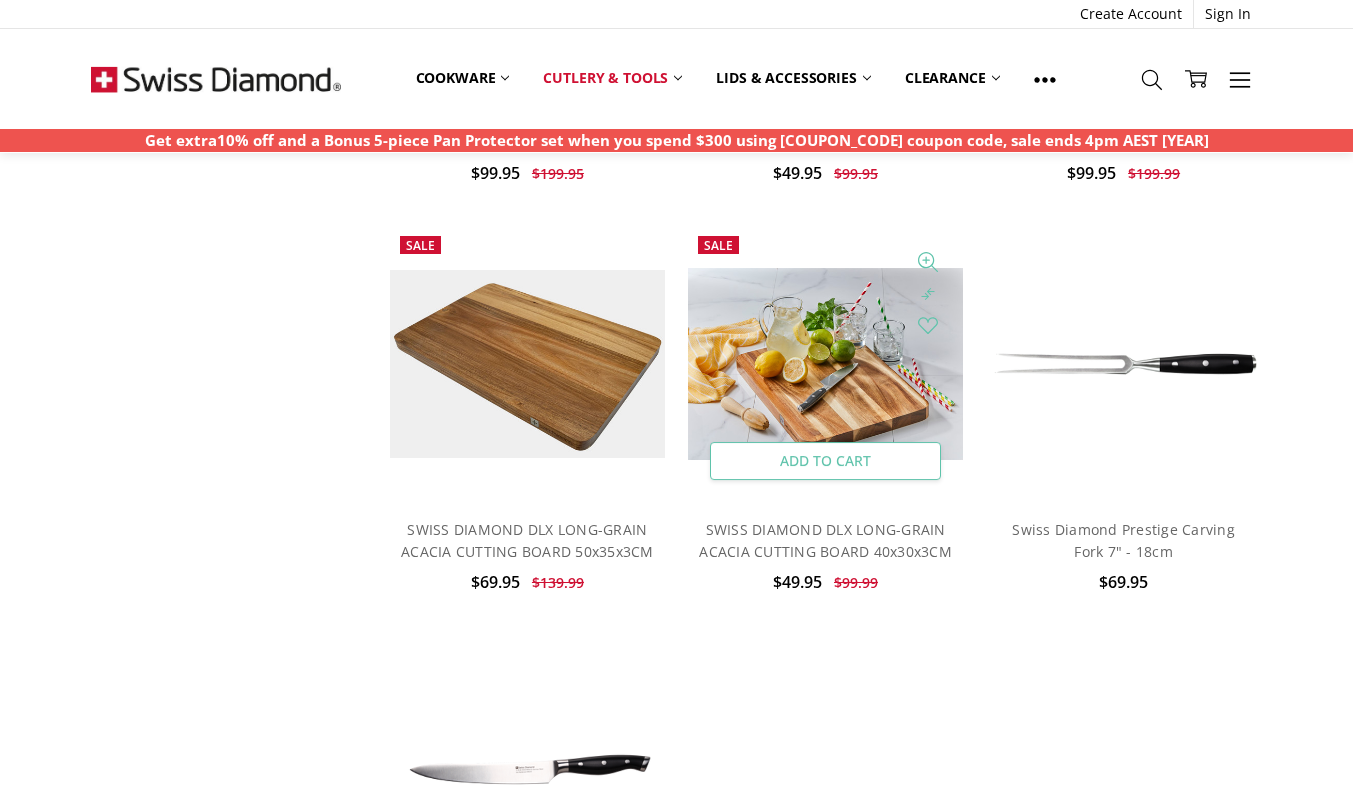 click on "Add to Cart" at bounding box center [825, 461] 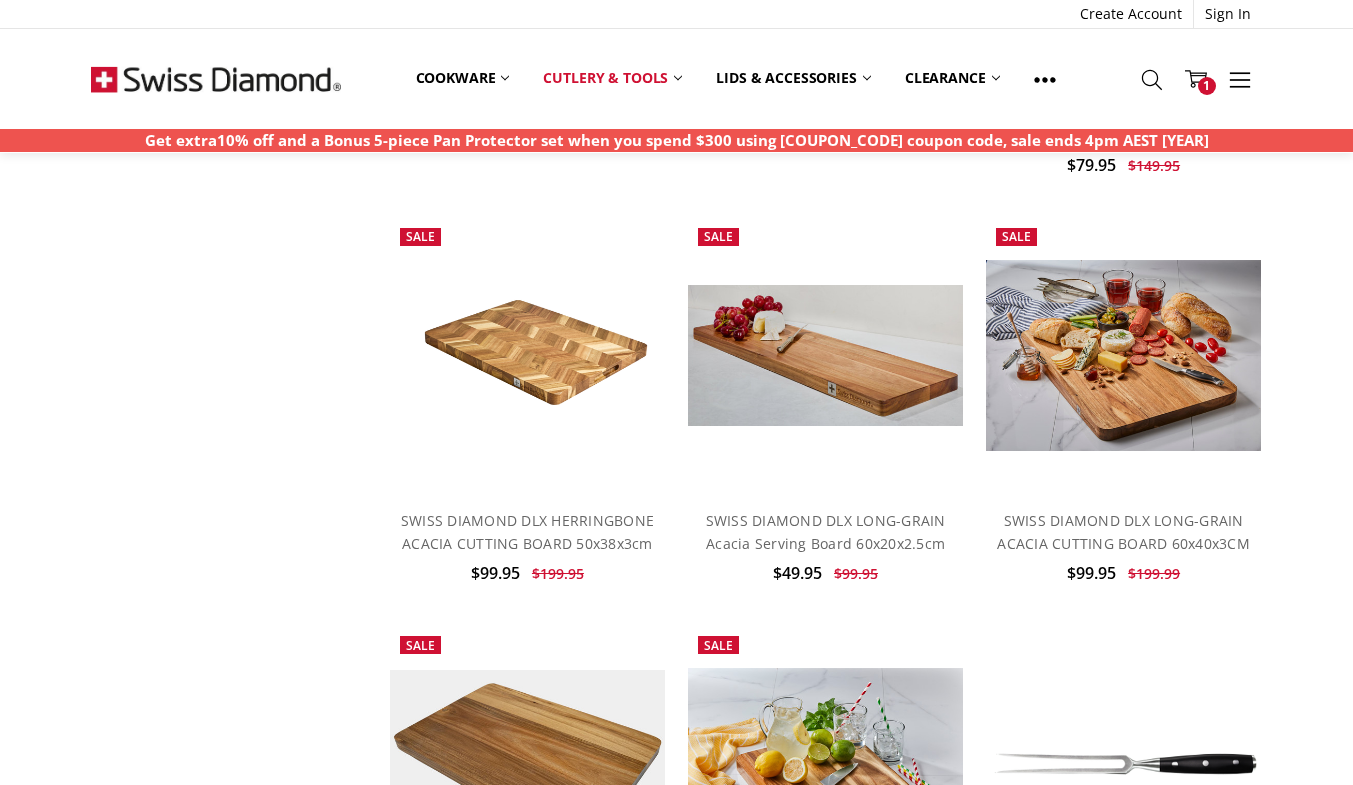 scroll, scrollTop: 900, scrollLeft: 0, axis: vertical 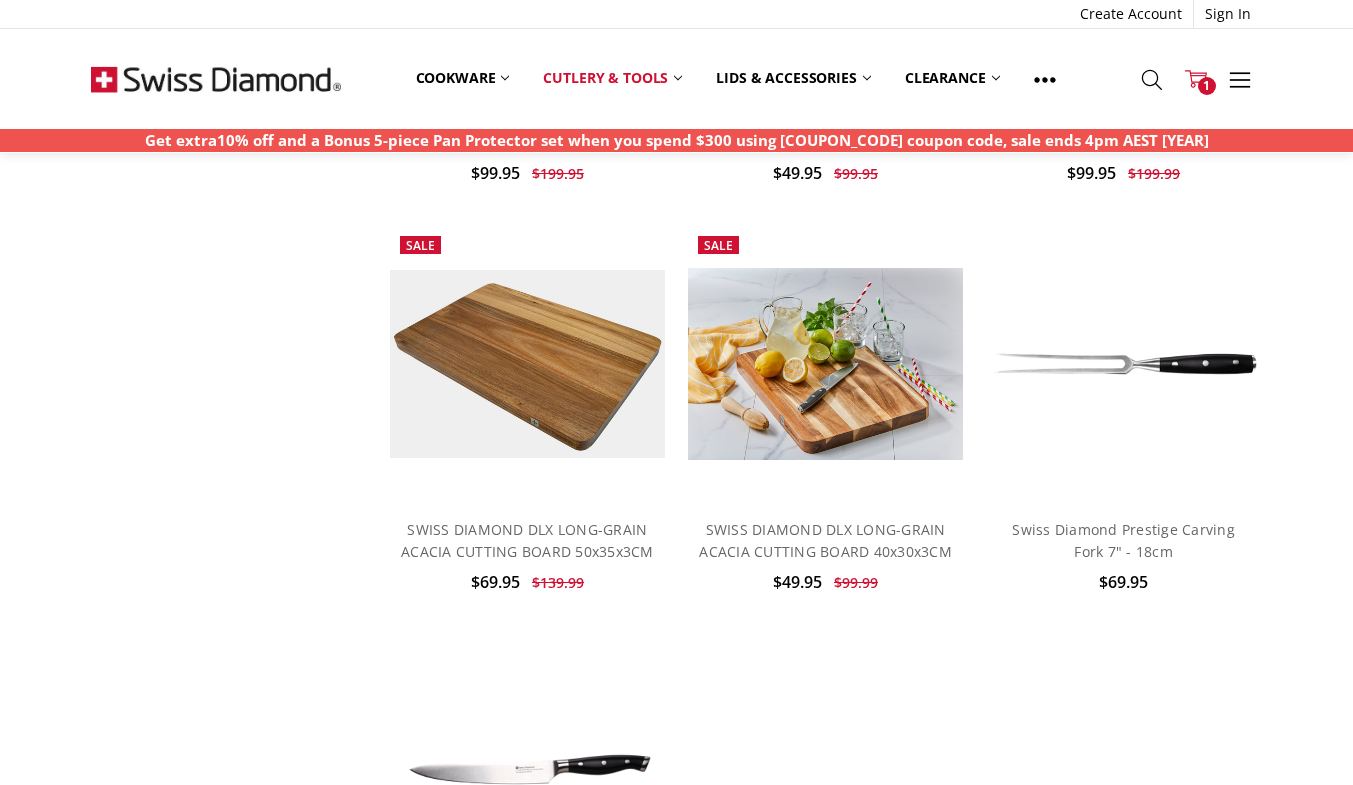 click on "Cart
1" at bounding box center [1196, 79] 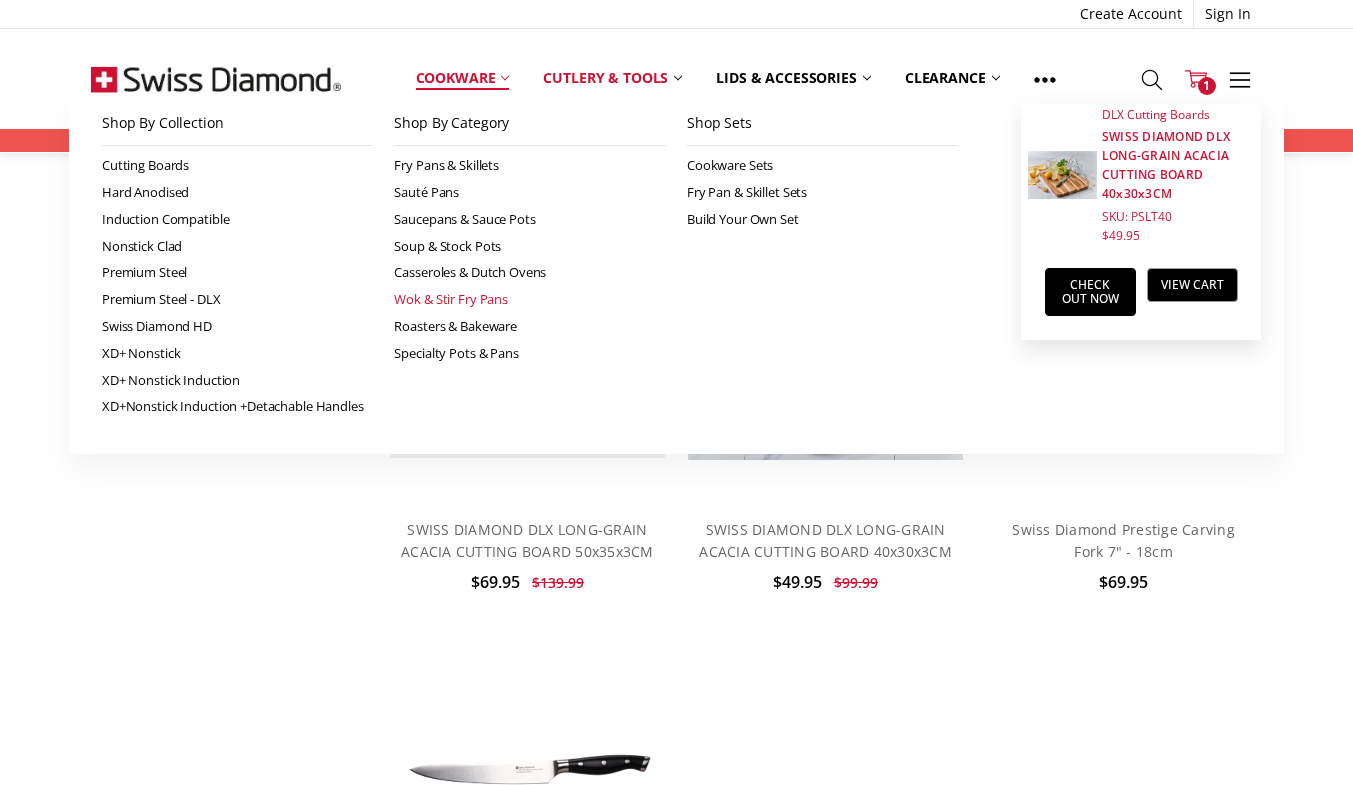 click on "Wok & Stir Fry Pans" at bounding box center [530, 299] 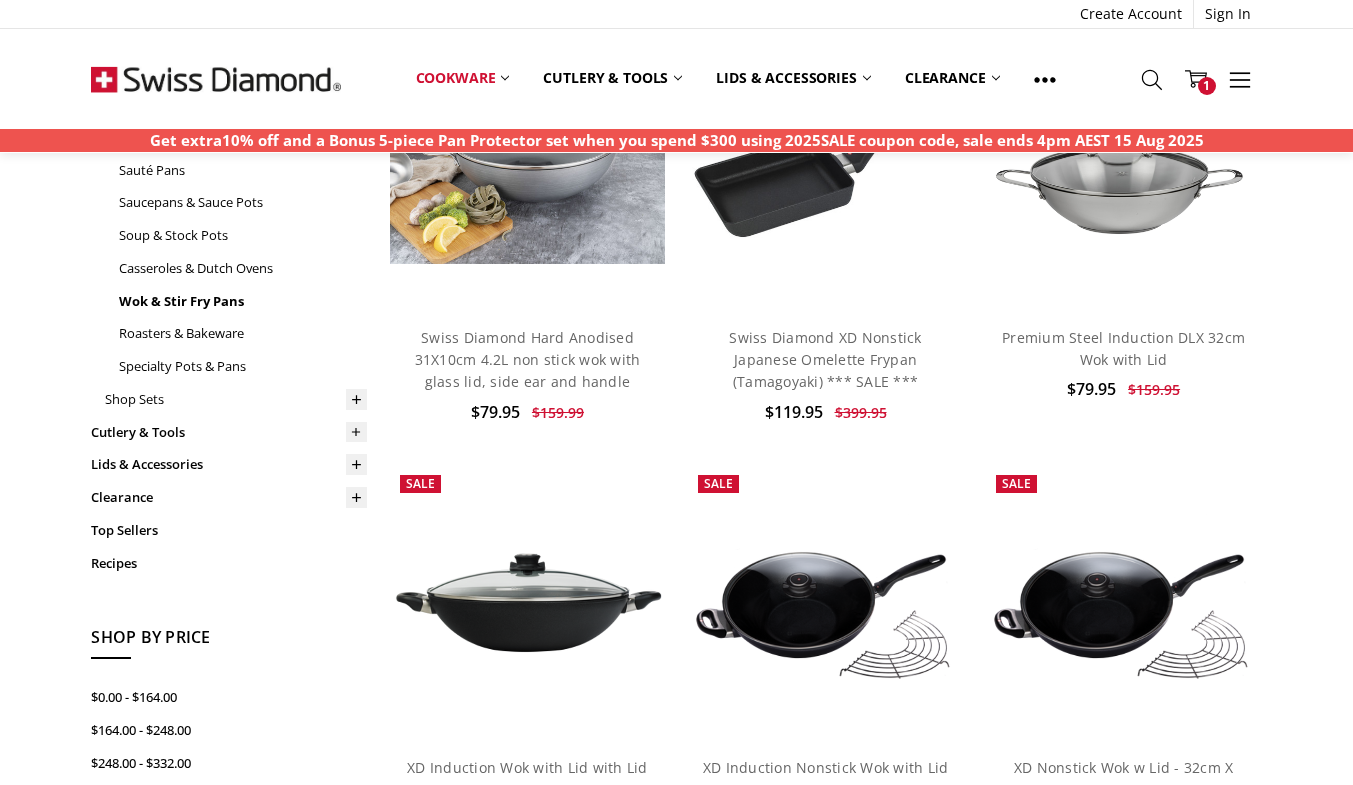 scroll, scrollTop: 200, scrollLeft: 0, axis: vertical 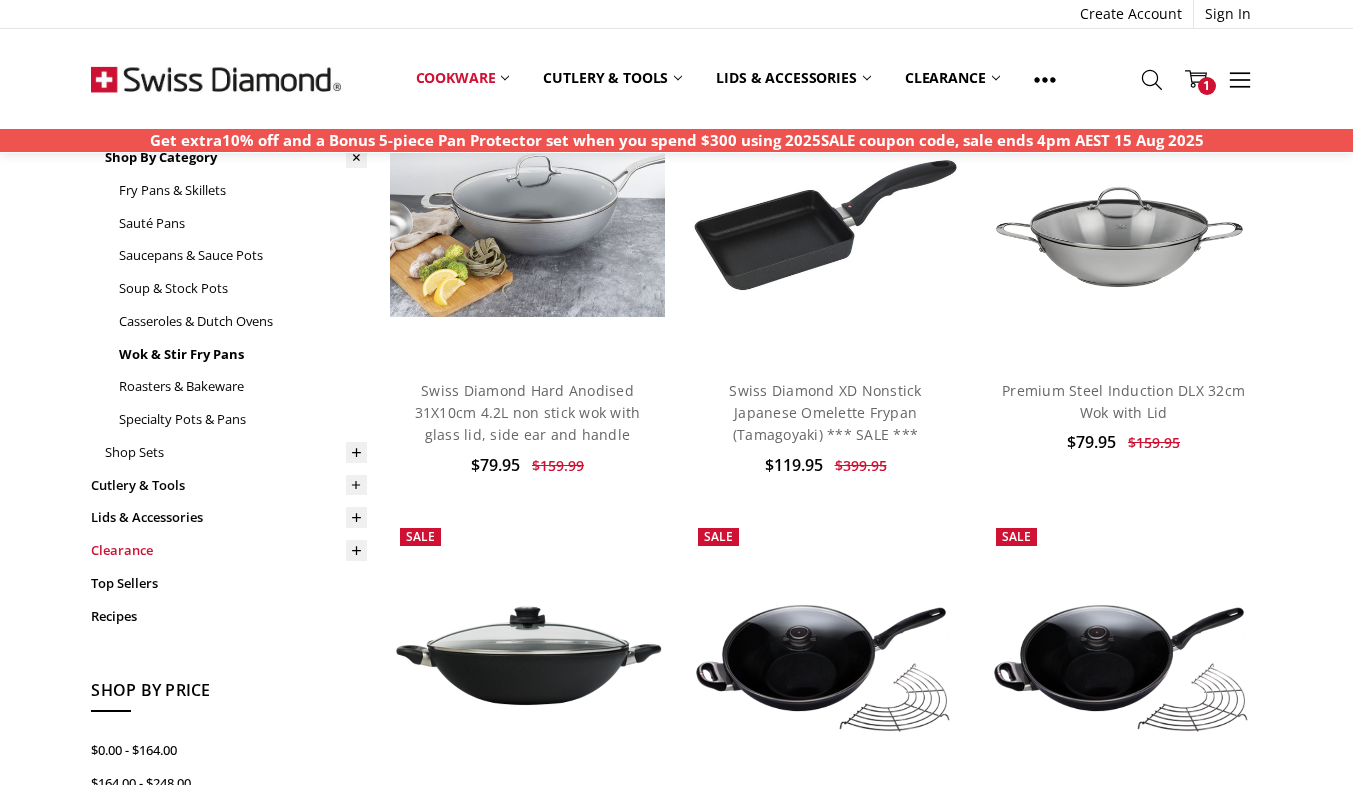 click on "Clearance" at bounding box center (229, 550) 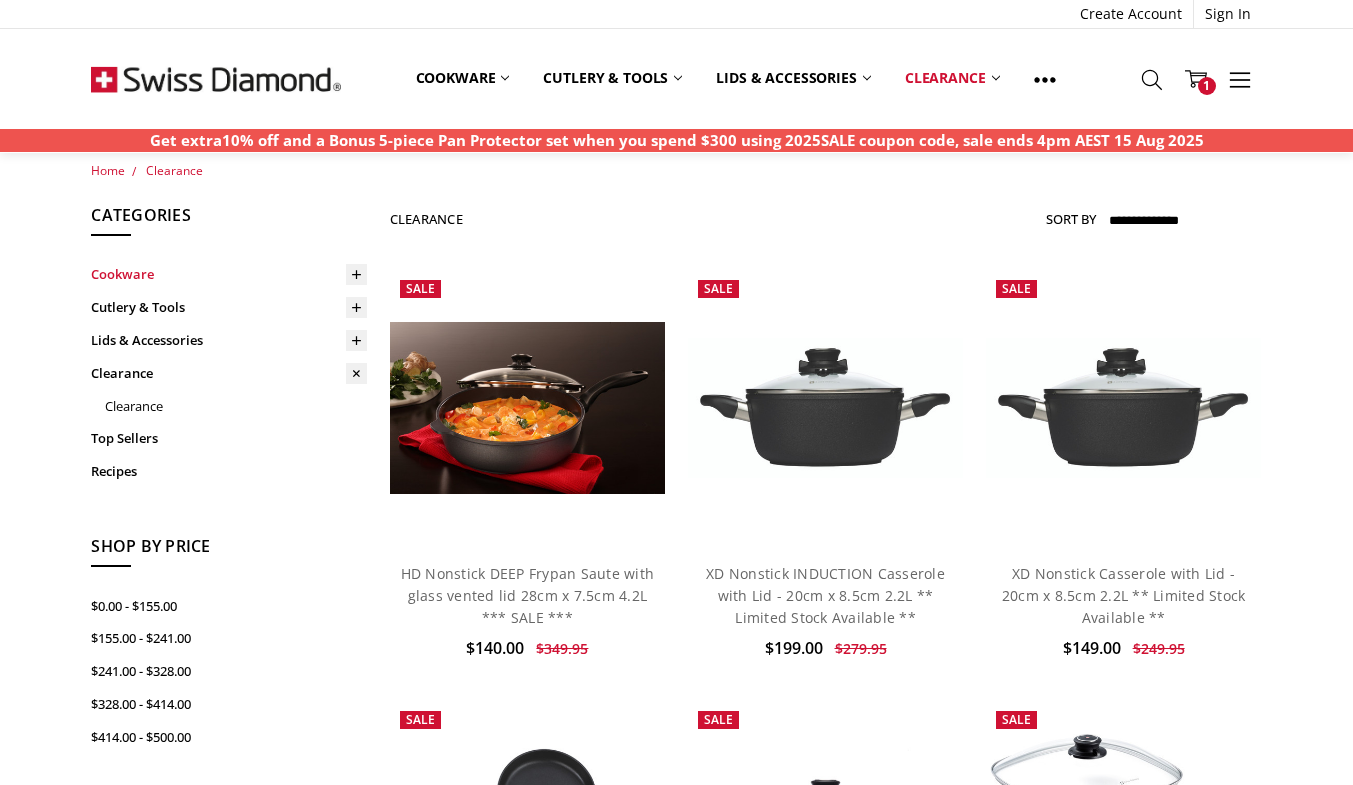 scroll, scrollTop: 0, scrollLeft: 0, axis: both 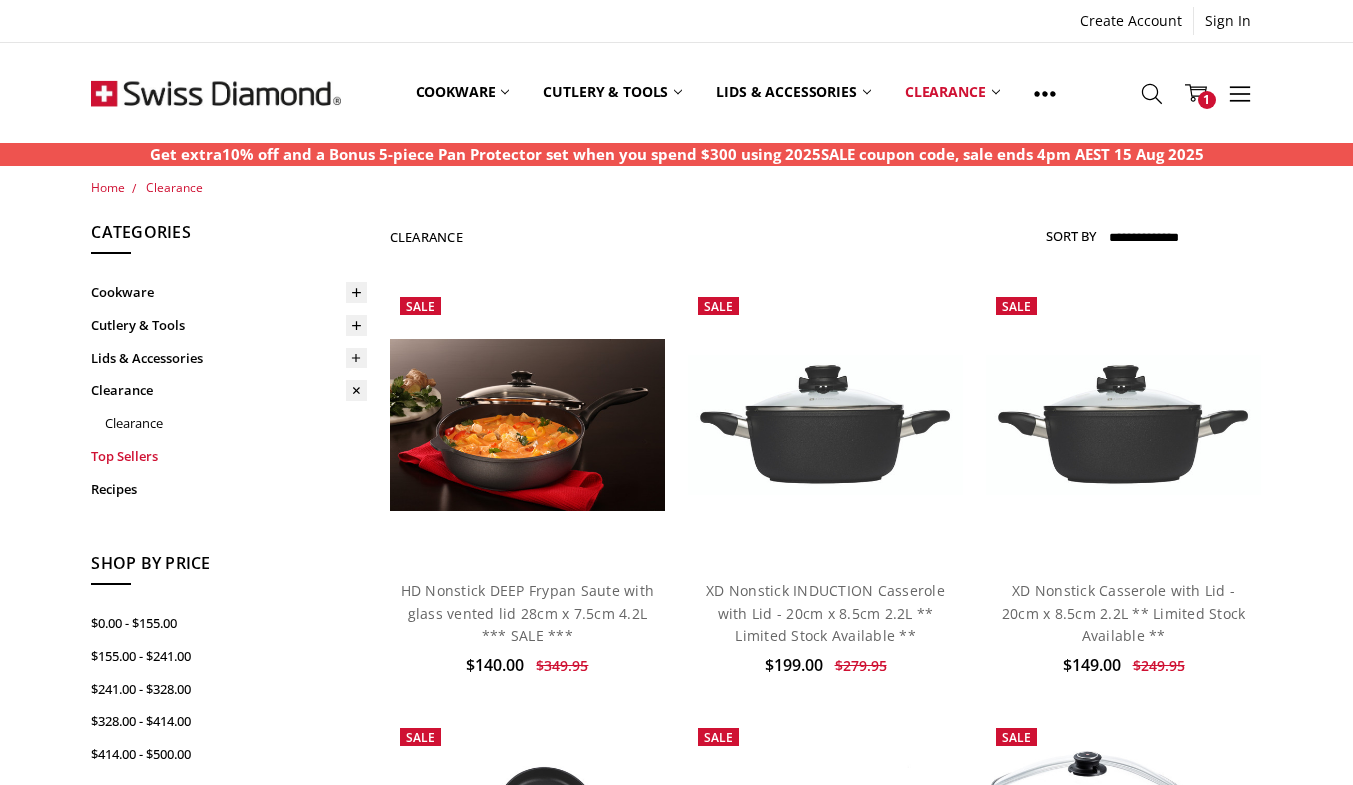 click on "Top Sellers" at bounding box center (229, 456) 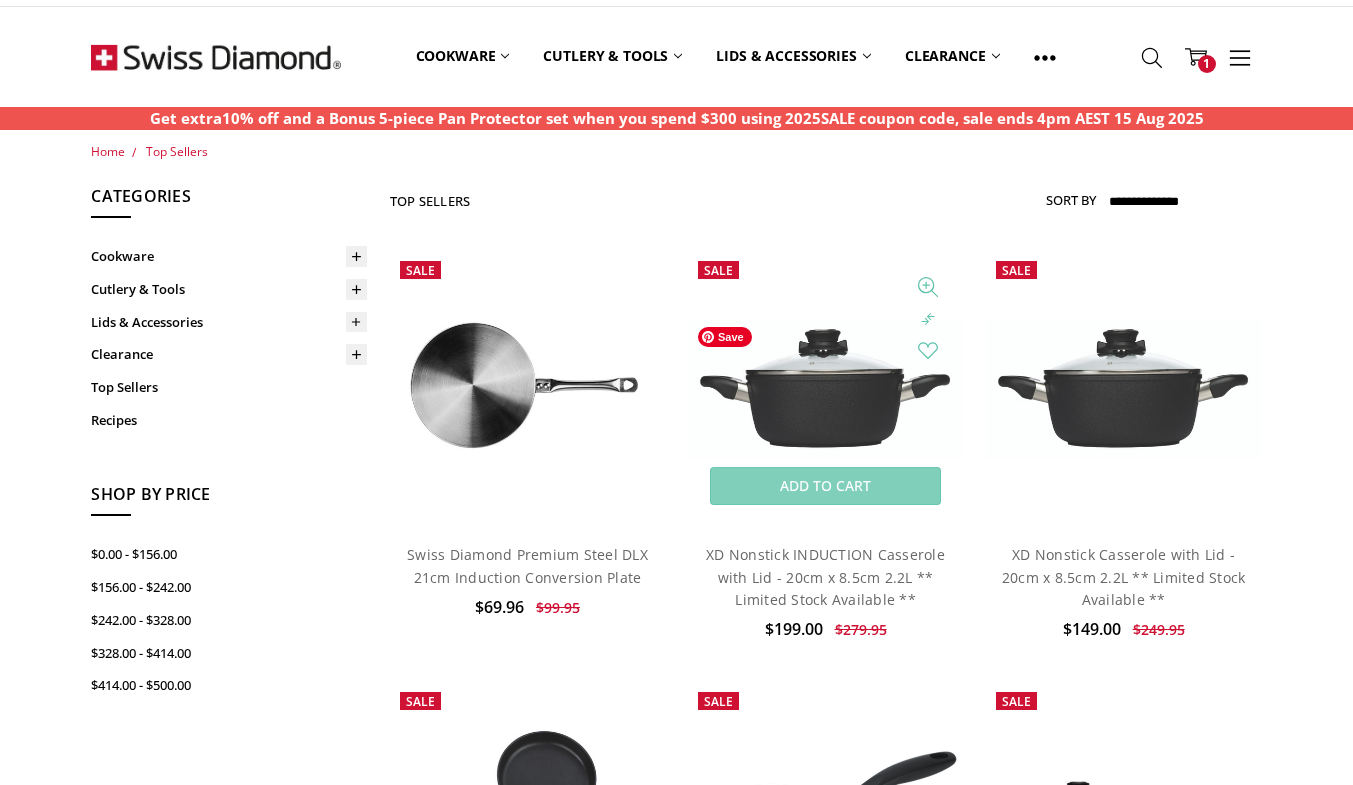 scroll, scrollTop: 0, scrollLeft: 0, axis: both 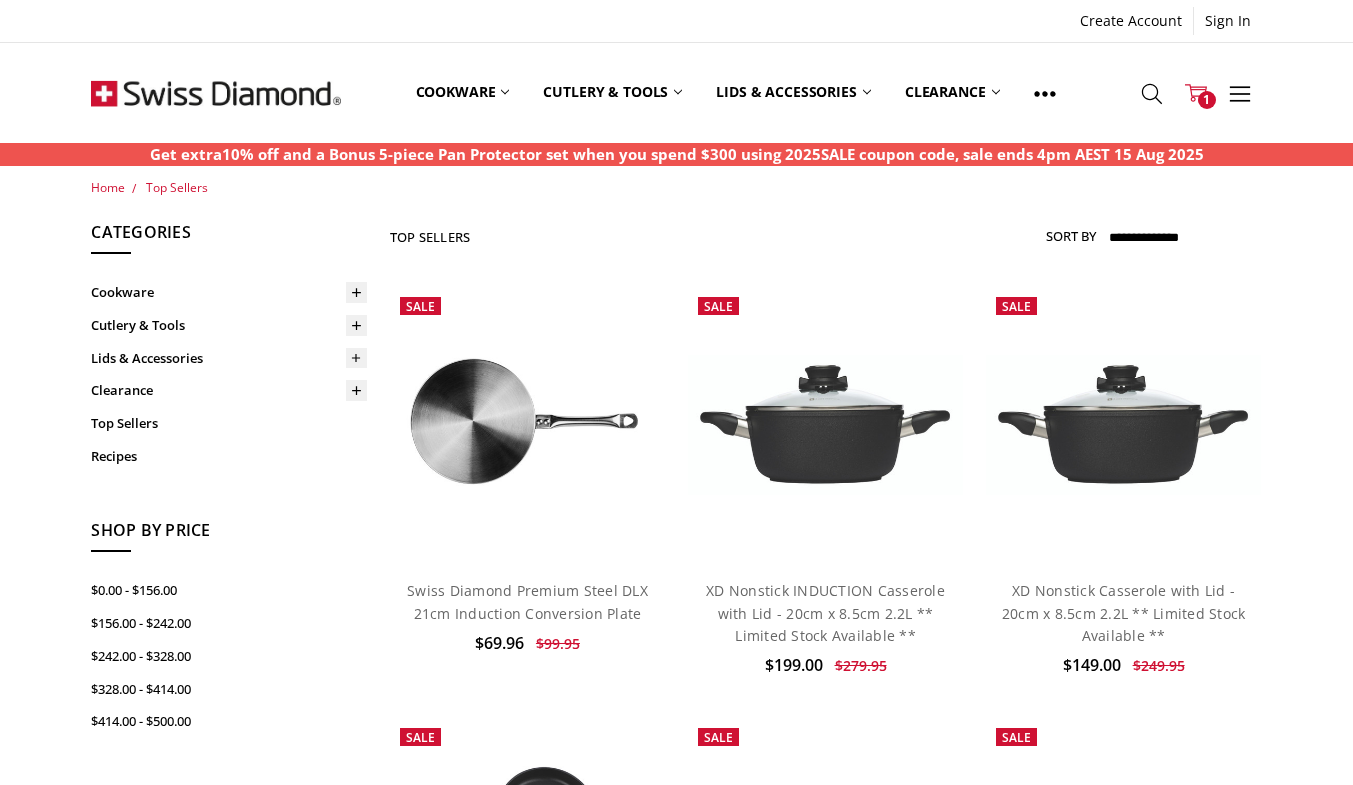 click on "1" at bounding box center [1207, 100] 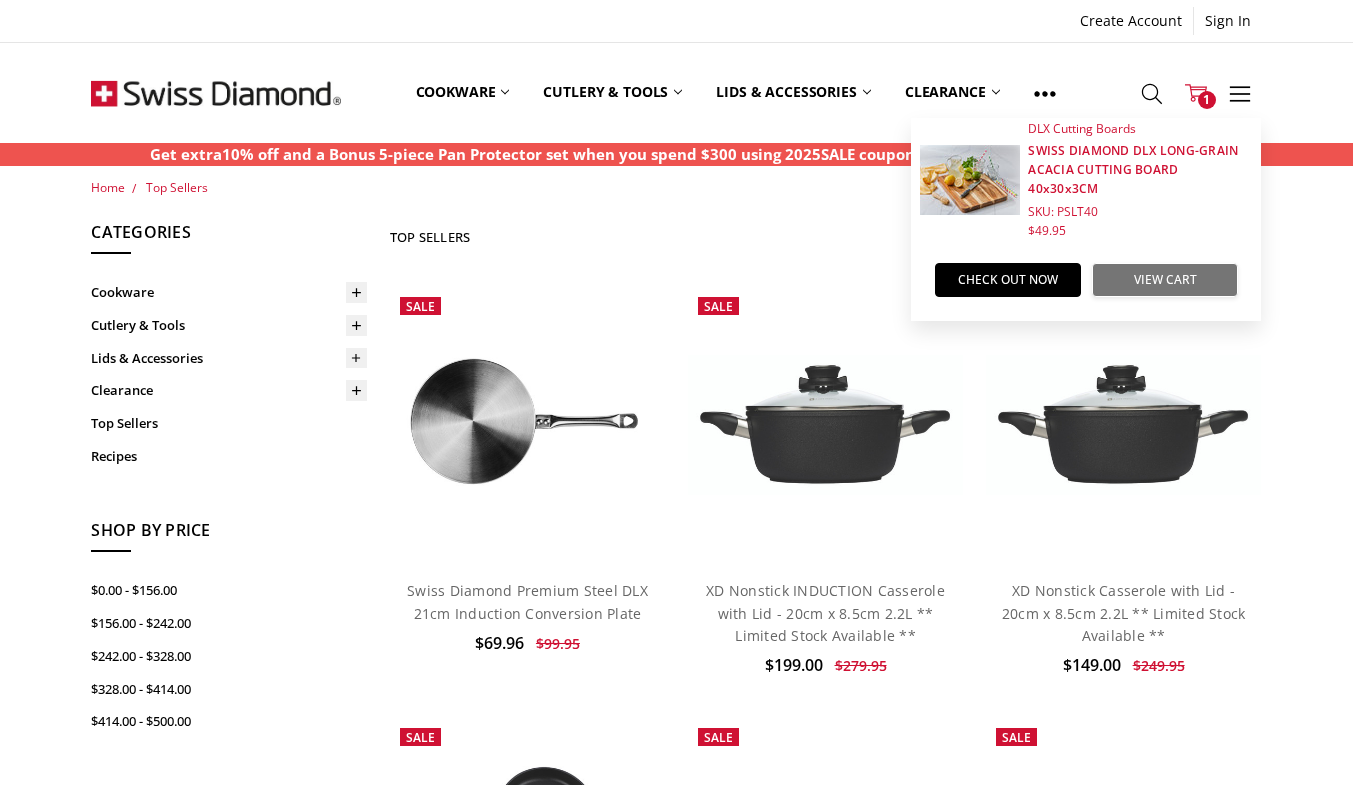 click on "View Cart" at bounding box center [1165, 280] 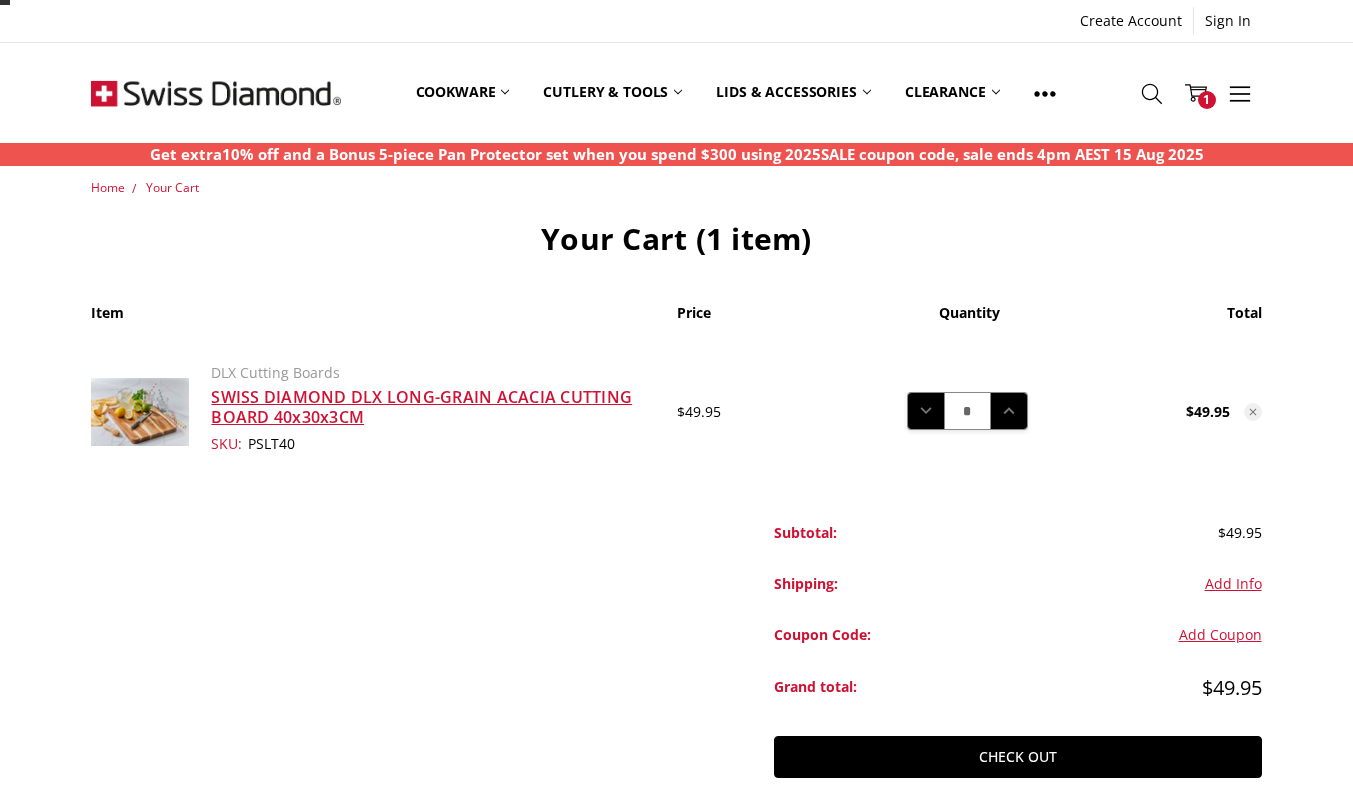 scroll, scrollTop: 0, scrollLeft: 0, axis: both 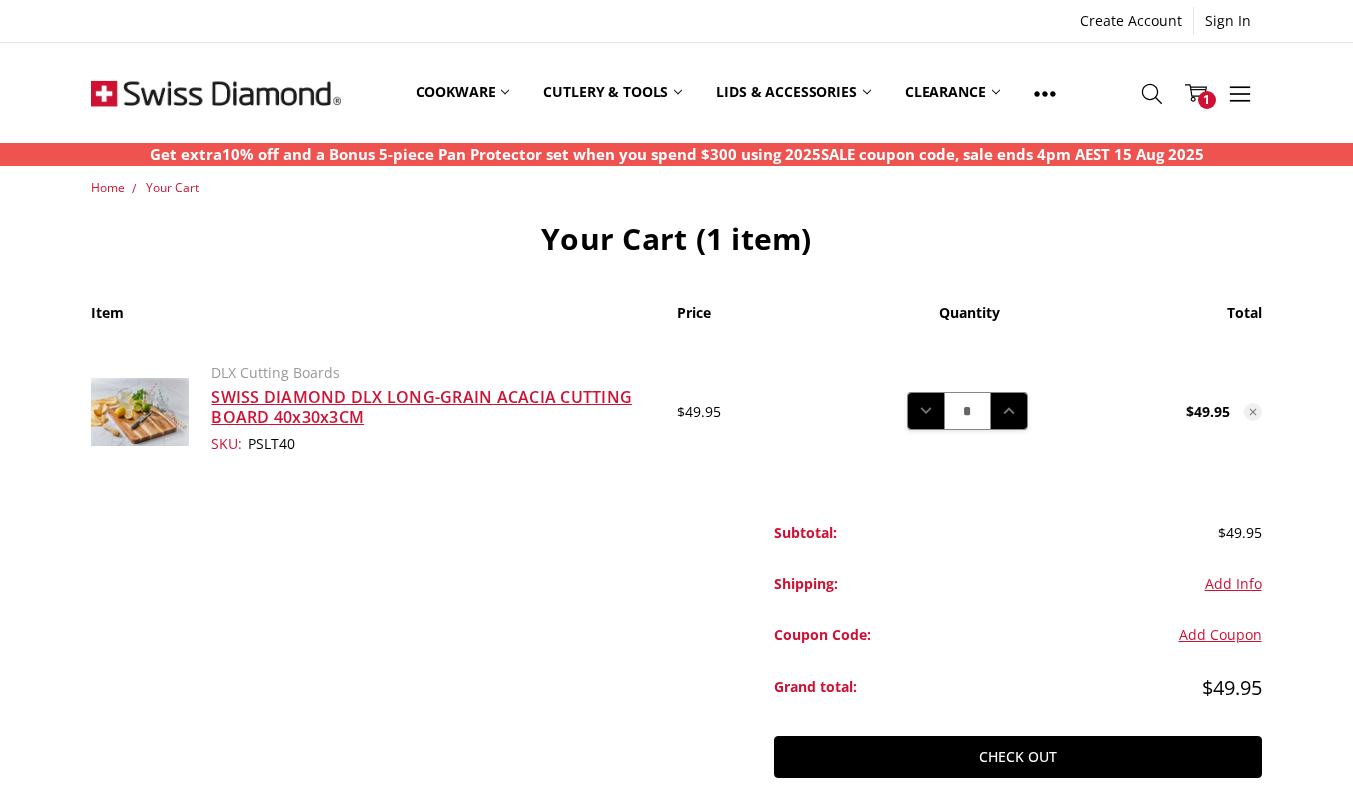 click on "Add Info" at bounding box center (1233, 584) 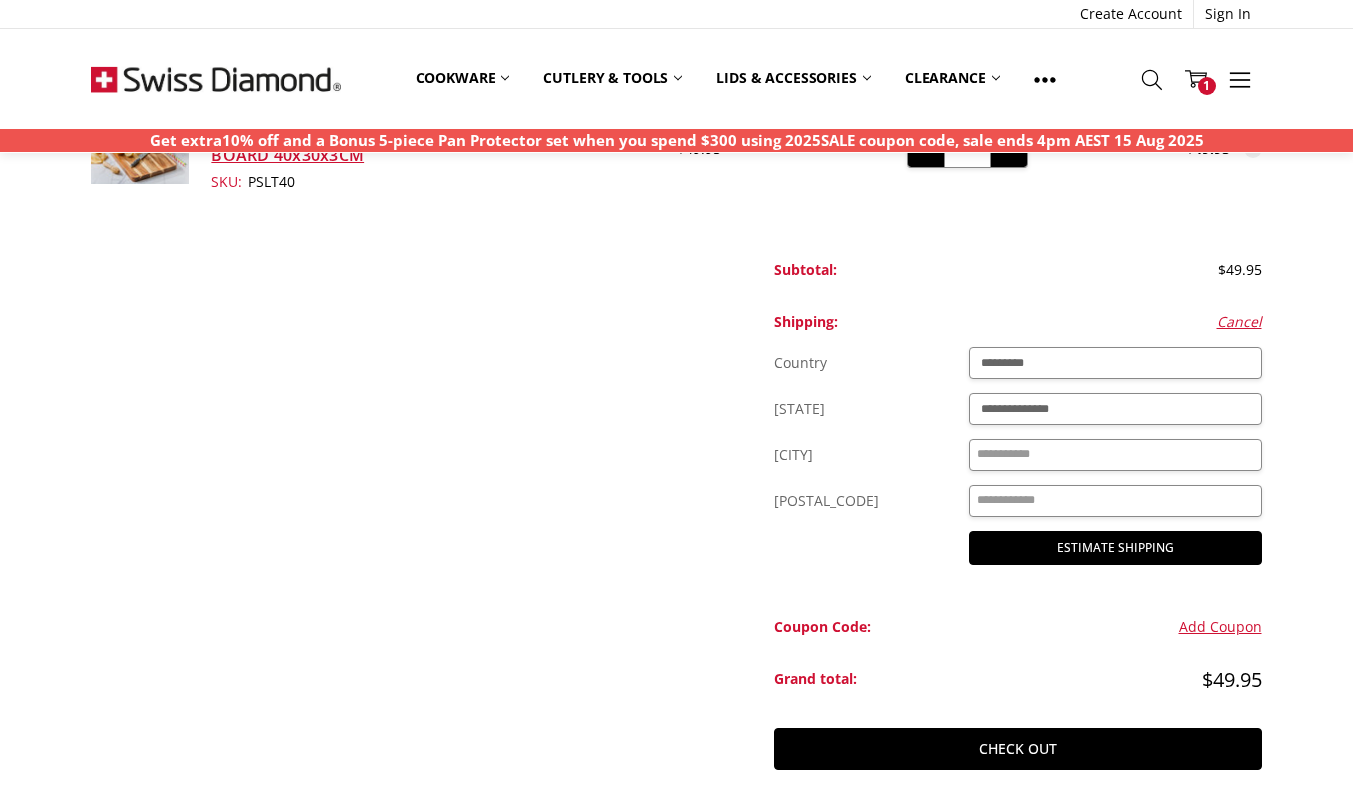 scroll, scrollTop: 300, scrollLeft: 0, axis: vertical 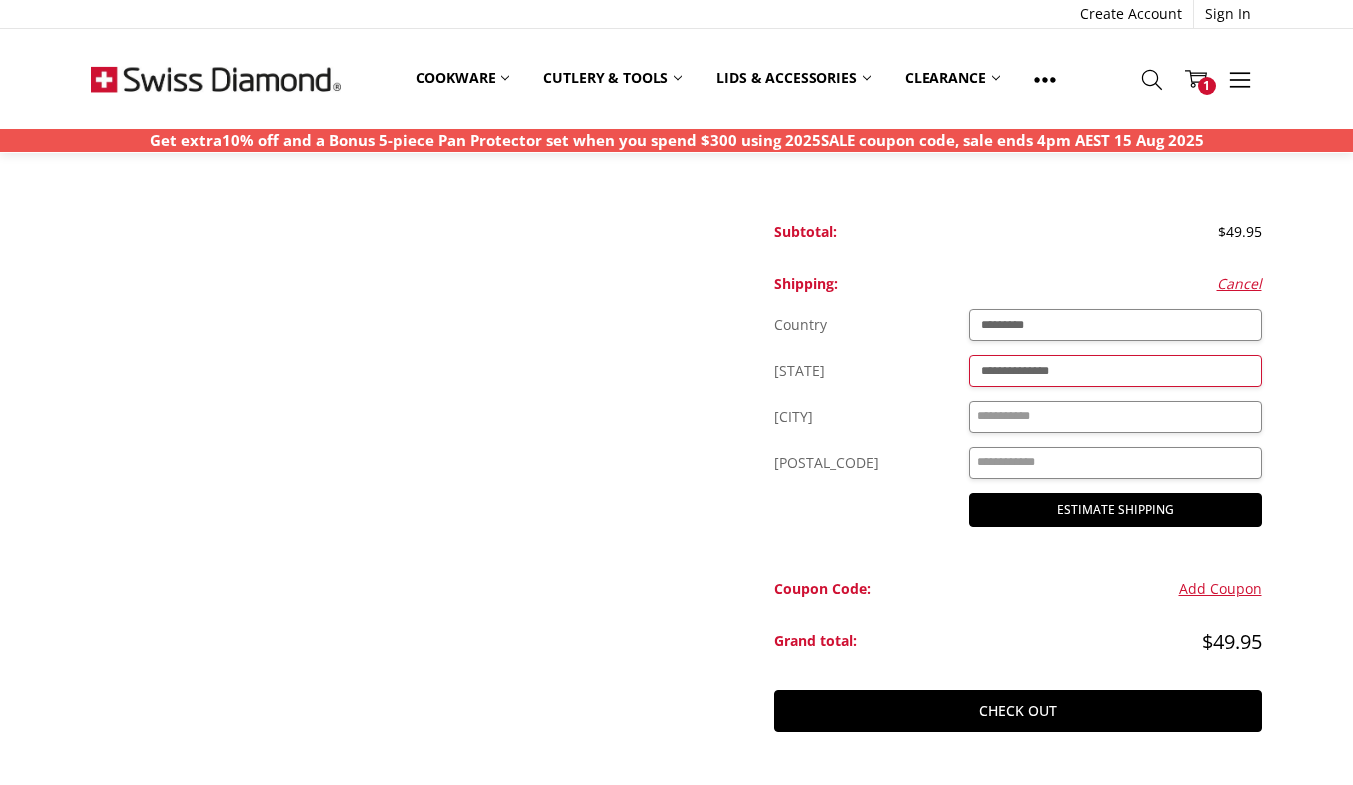 click on "[MASKED]
[MASKED]
[MASKED]
[MASKED]
[MASKED]
[MASKED]
[MASKED]
[MASKED]
[MASKED]" at bounding box center [1115, 371] 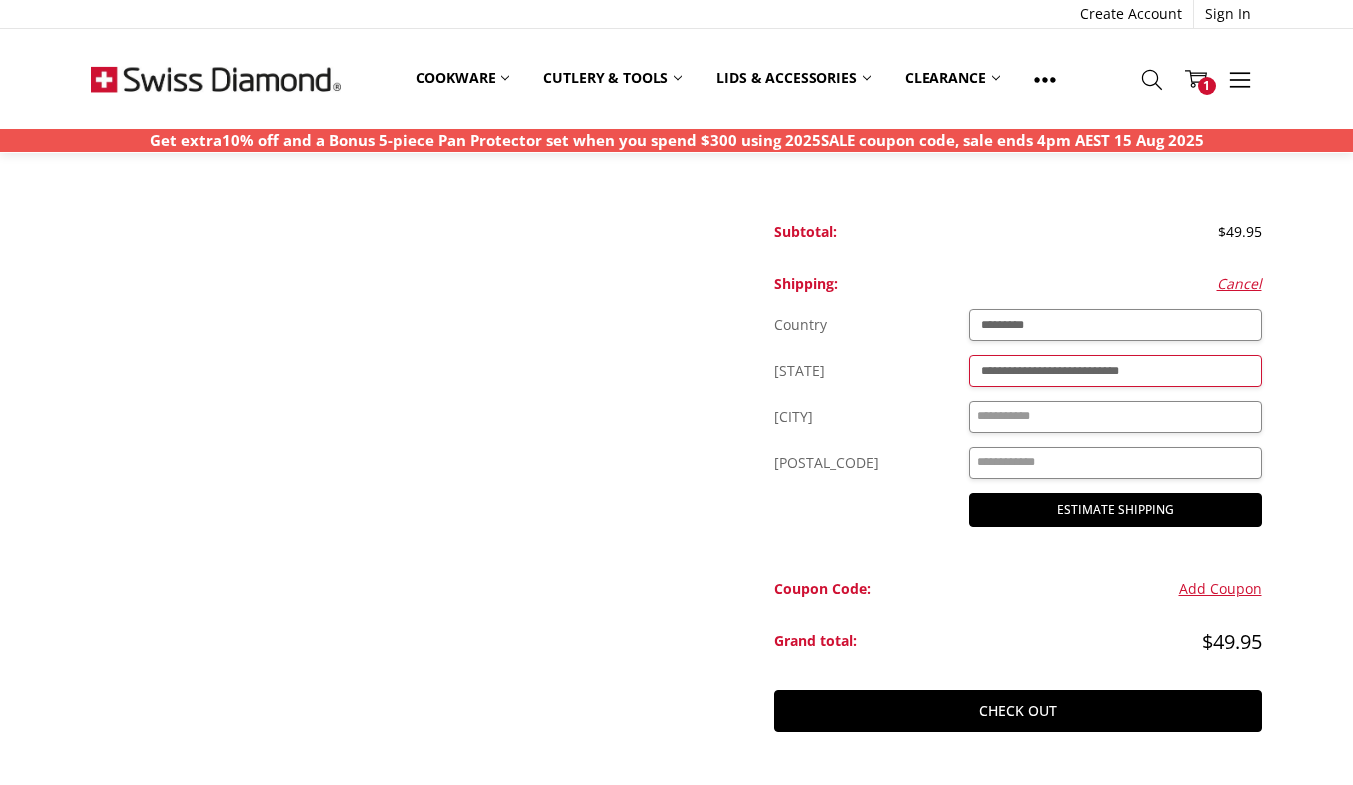 click on "[MASKED]
[MASKED]
[MASKED]
[MASKED]
[MASKED]
[MASKED]
[MASKED]
[MASKED]
[MASKED]" at bounding box center (1115, 371) 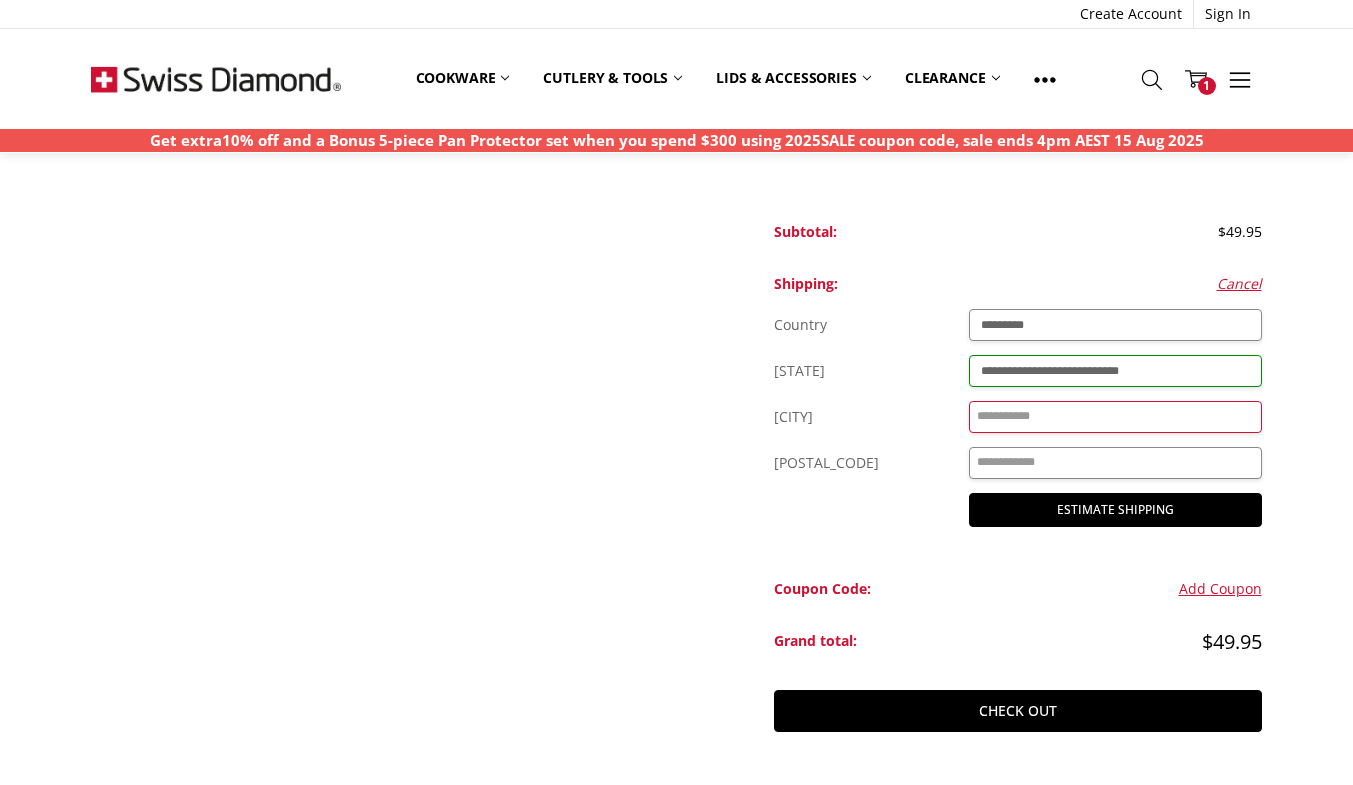 click on "[CITY]" at bounding box center (1115, 417) 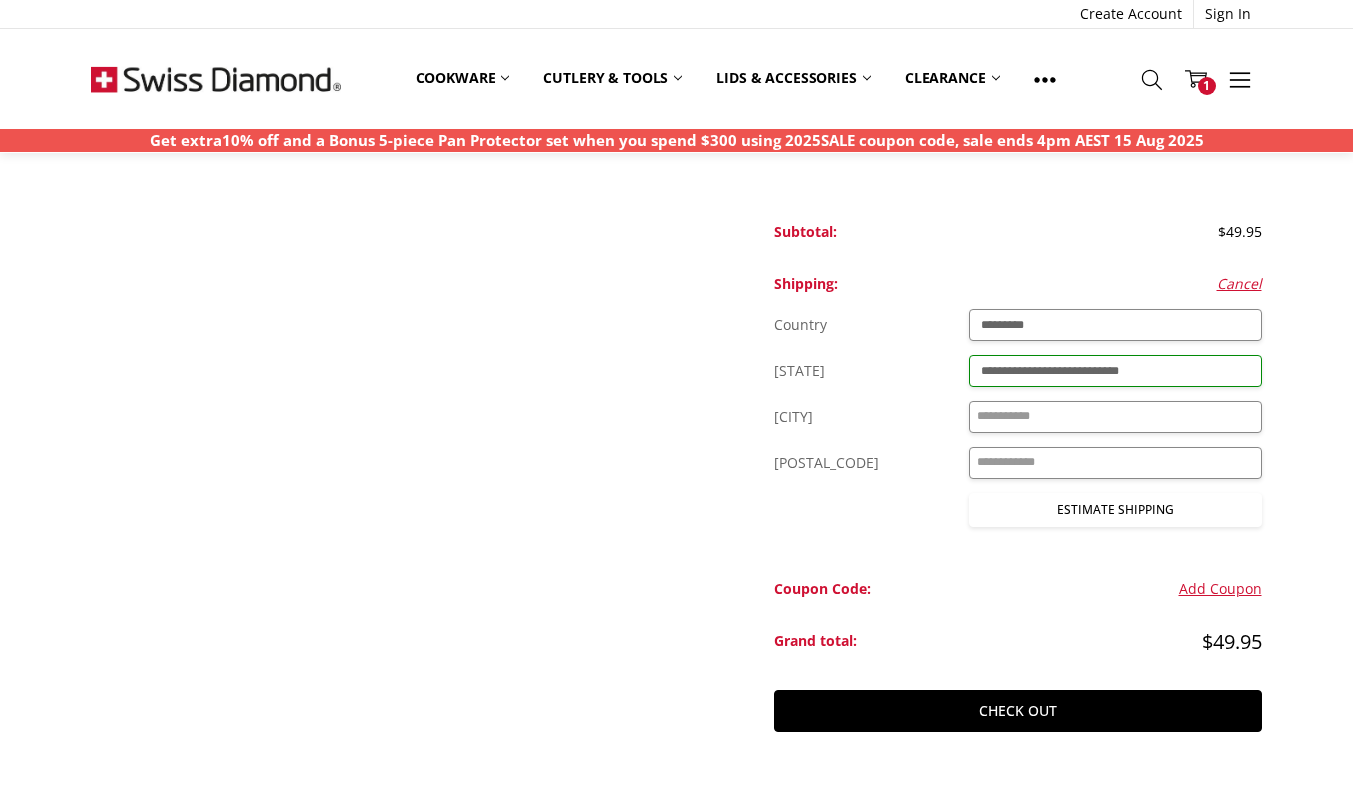 click on "Estimate Shipping" at bounding box center (1115, 510) 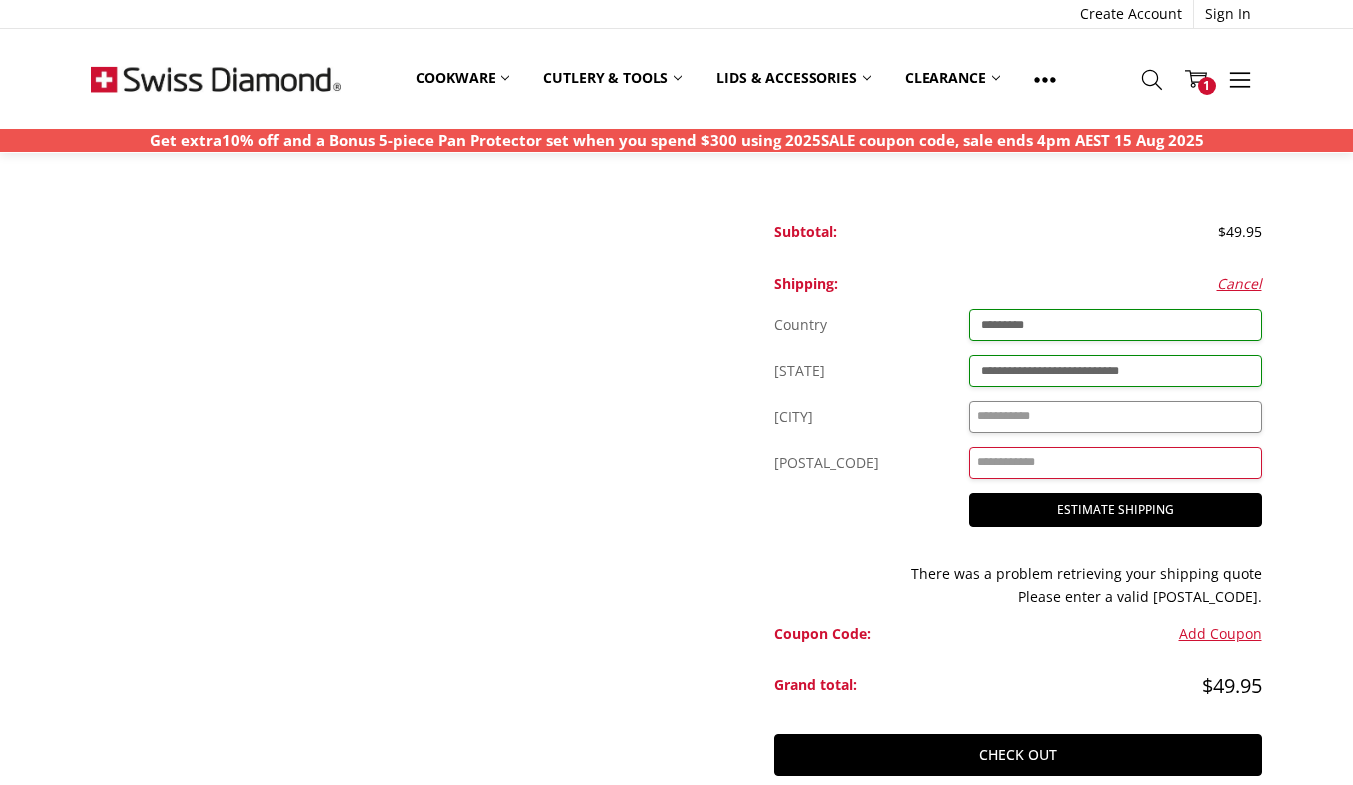 click on "[POSTAL_CODE]" at bounding box center [1115, 463] 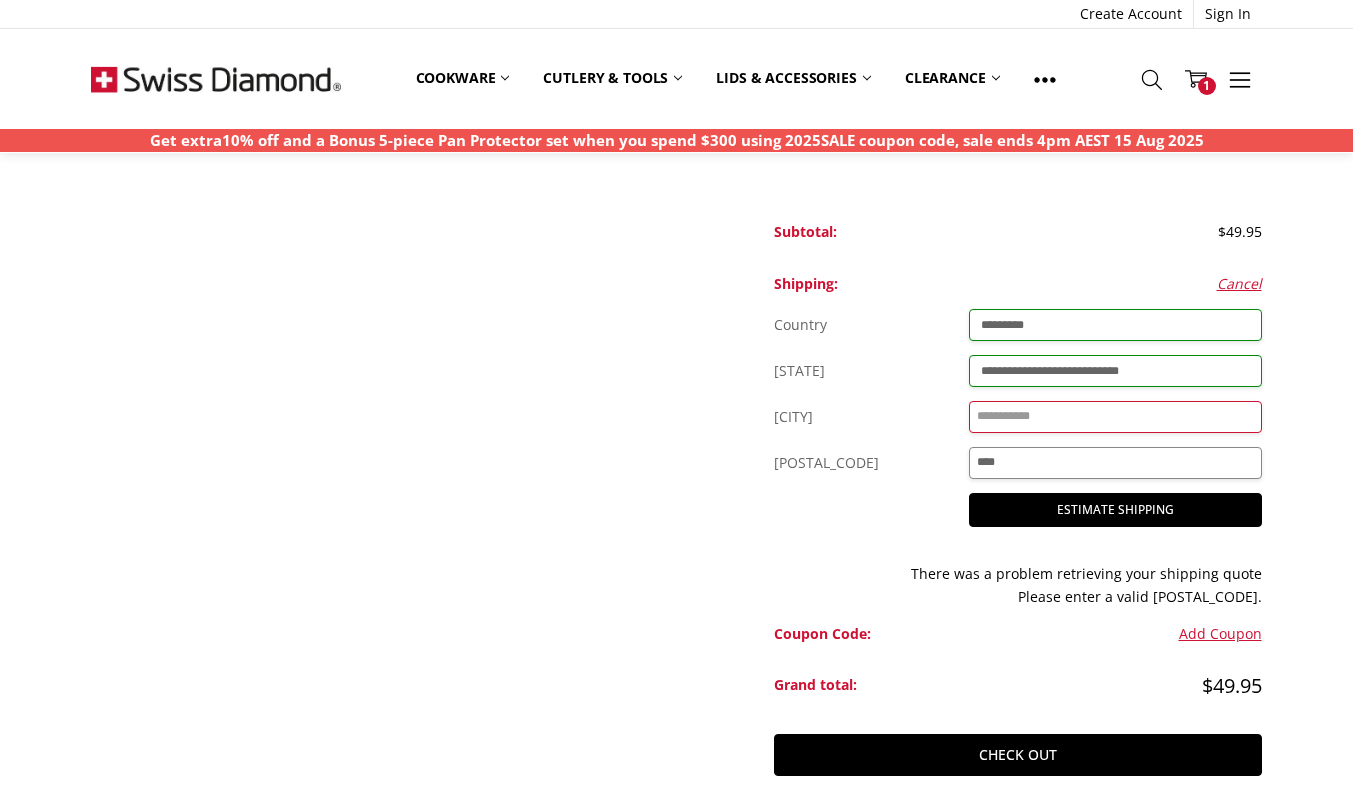 type on "**********" 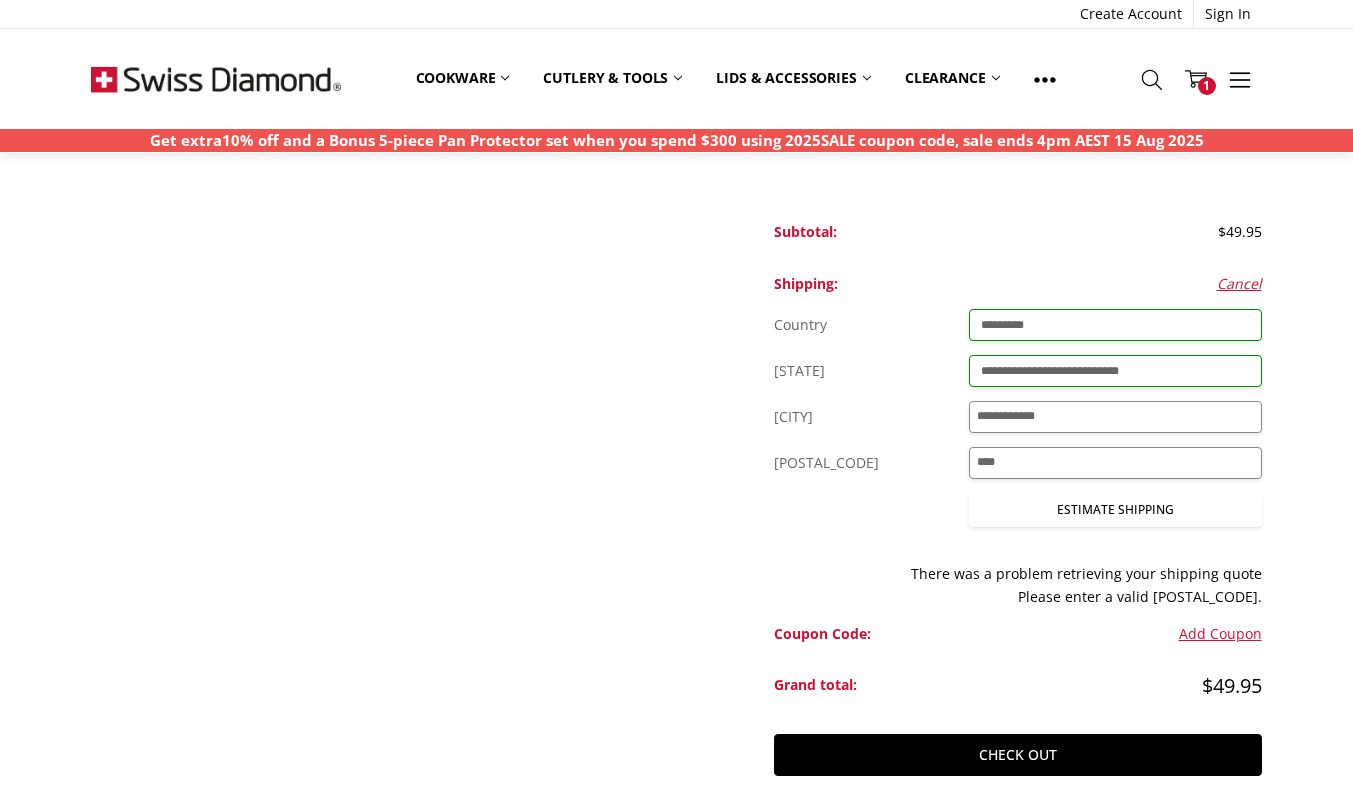 click on "Estimate Shipping" at bounding box center [1115, 510] 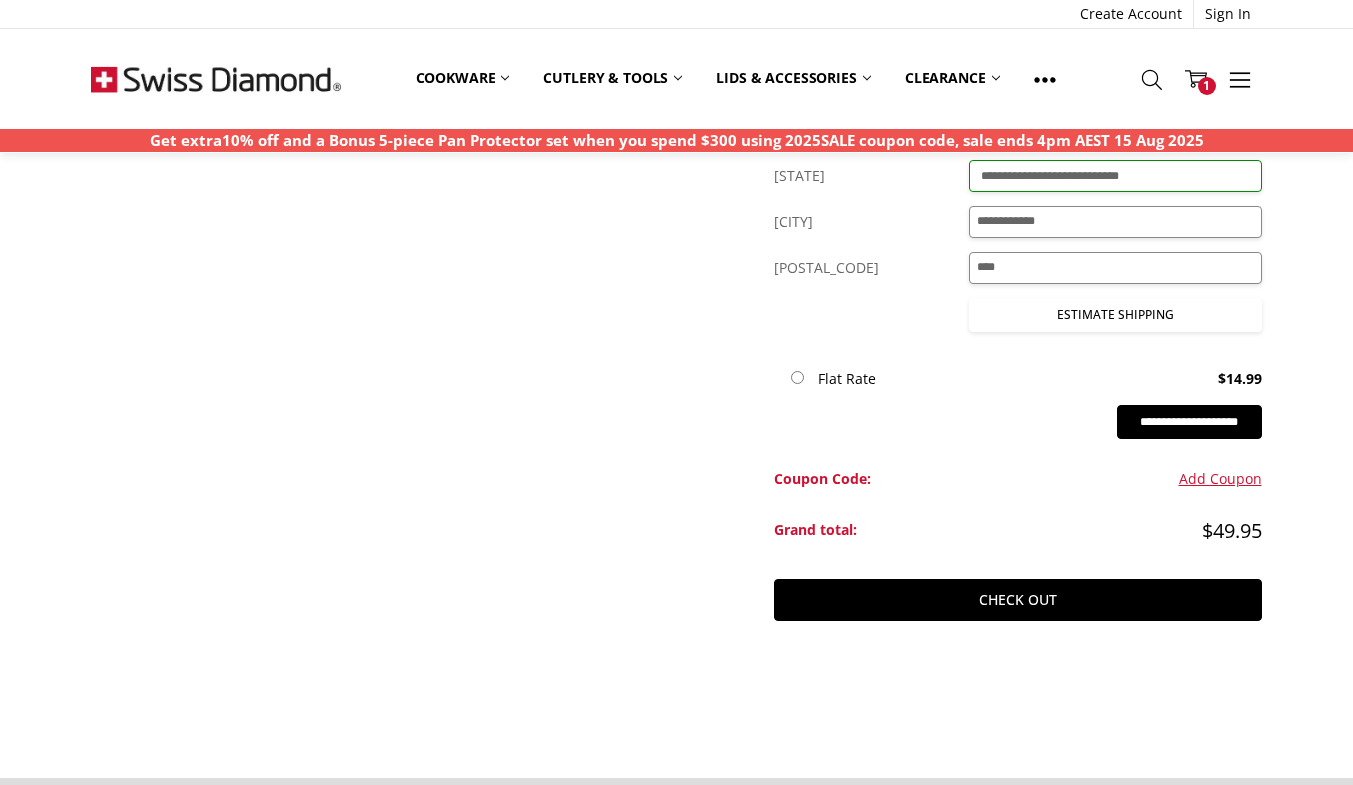 scroll, scrollTop: 500, scrollLeft: 0, axis: vertical 